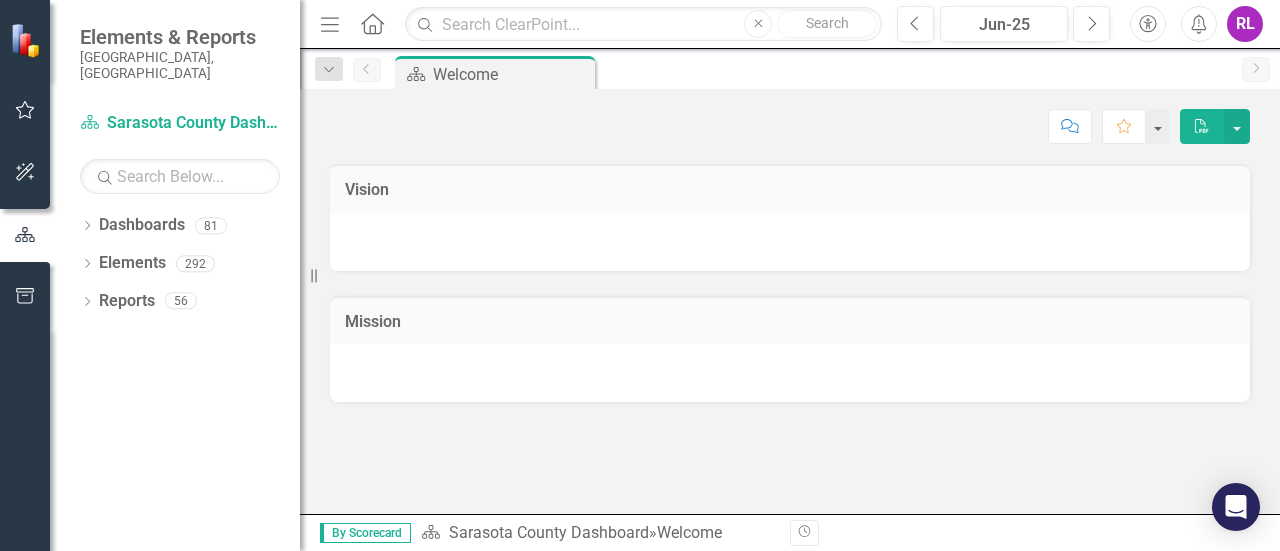 scroll, scrollTop: 0, scrollLeft: 0, axis: both 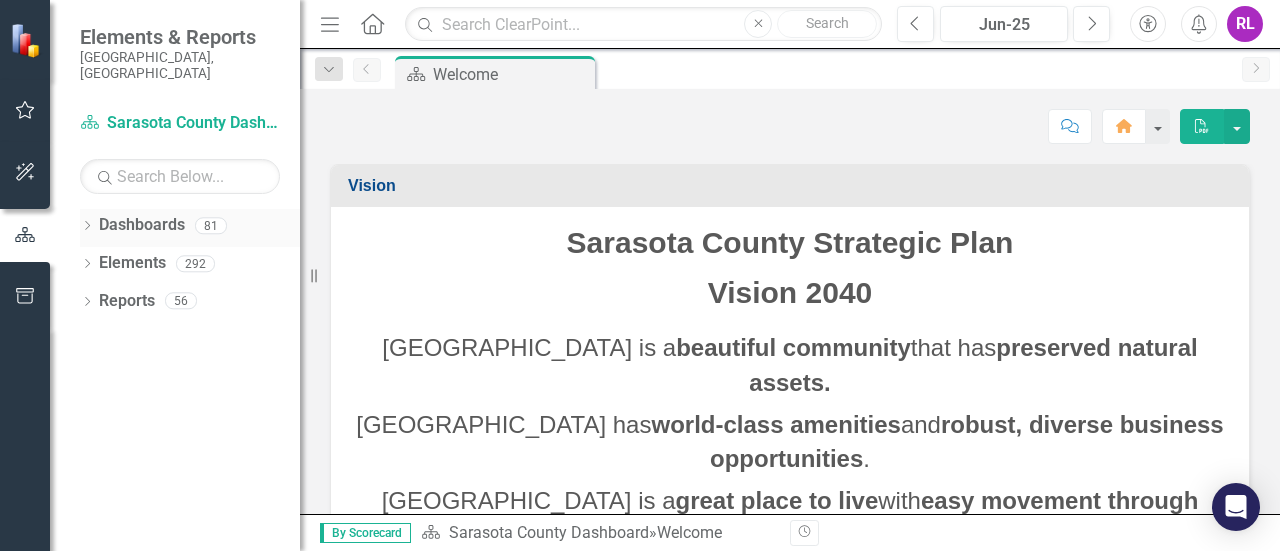 click on "Dropdown" 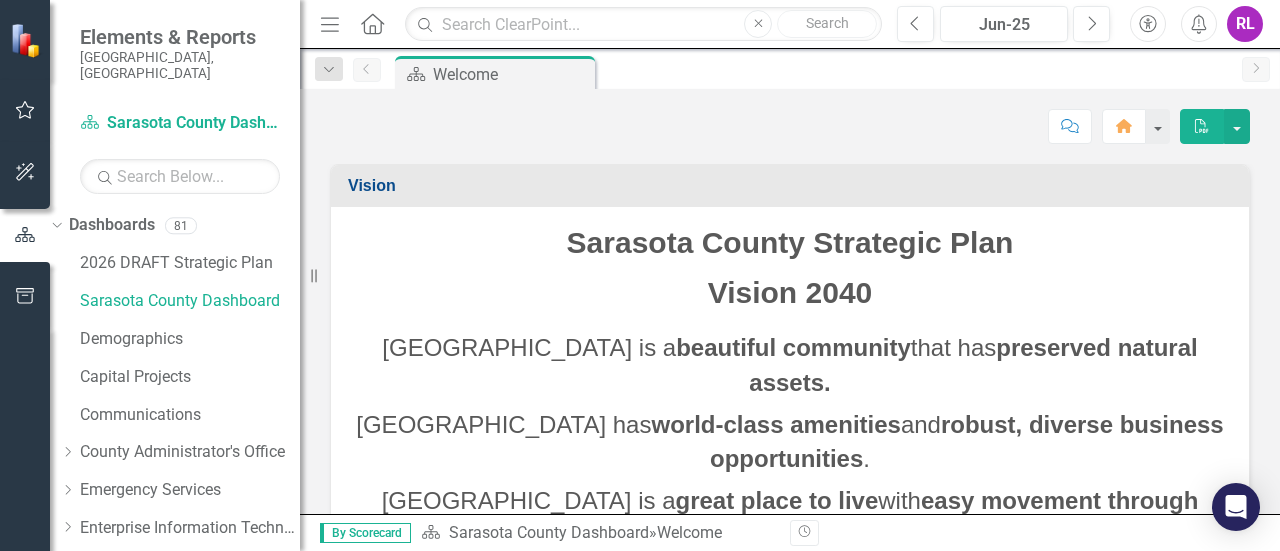 scroll, scrollTop: 100, scrollLeft: 0, axis: vertical 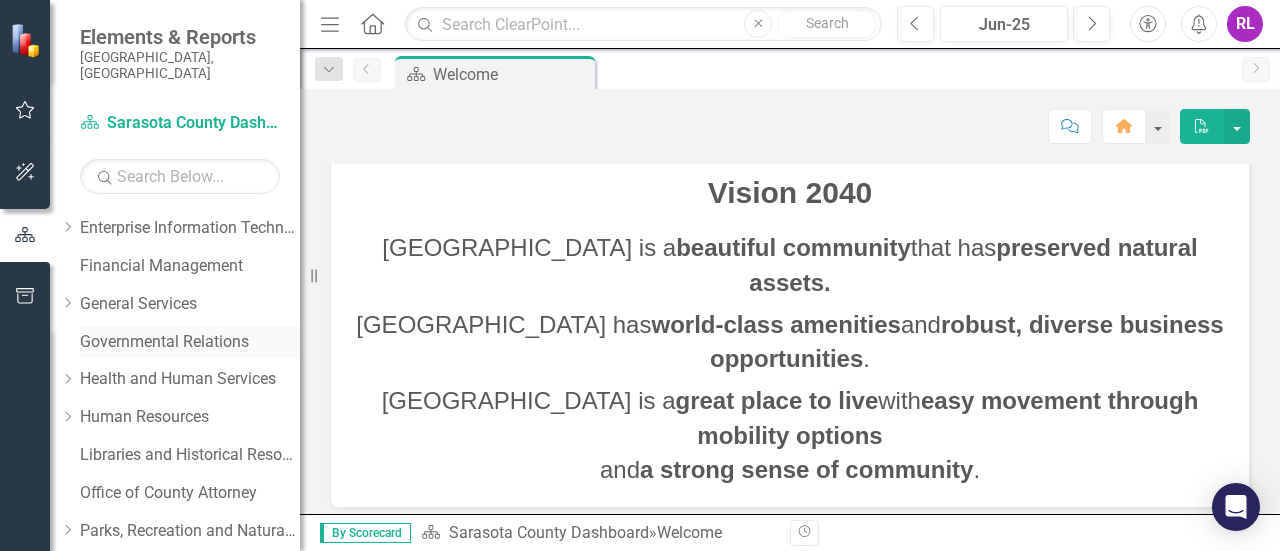 click on "Governmental Relations" at bounding box center (190, 342) 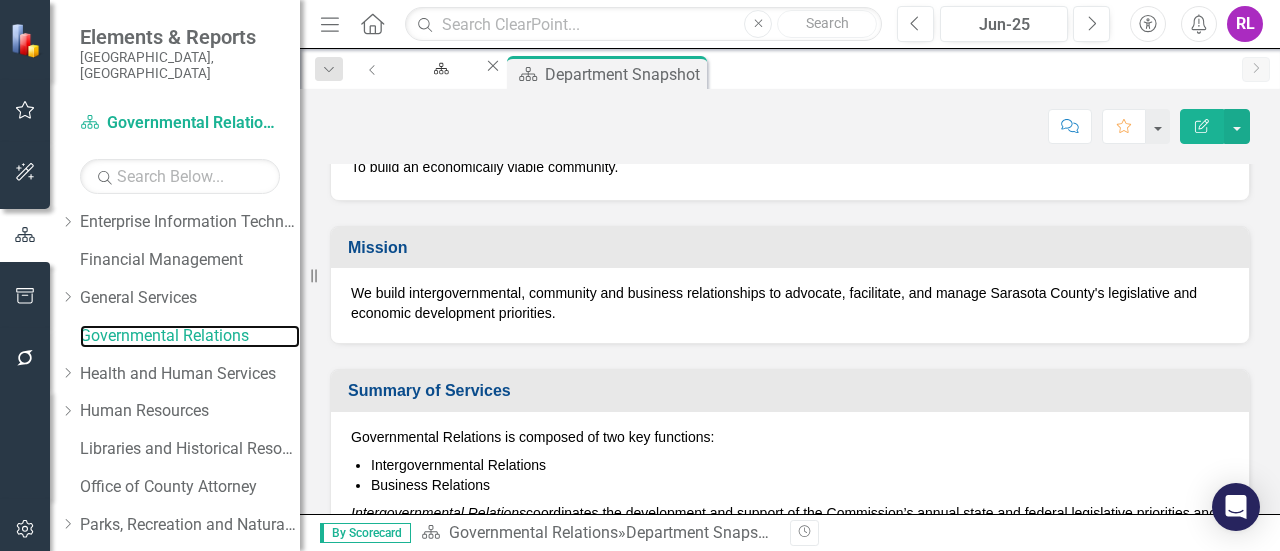 scroll, scrollTop: 100, scrollLeft: 0, axis: vertical 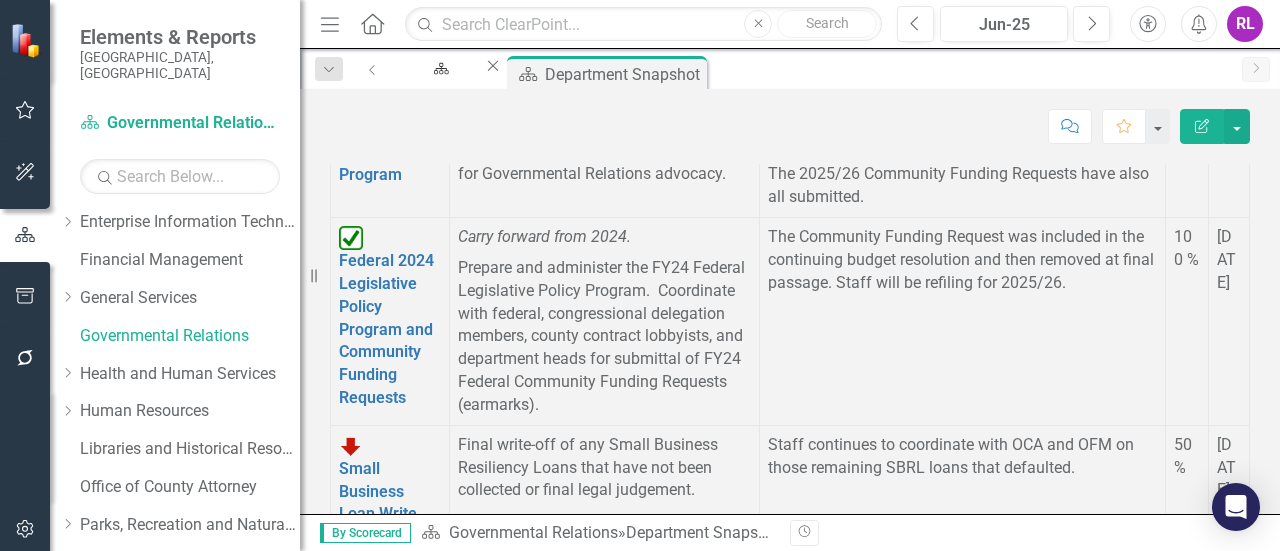 click on "State Lobbying Contract" at bounding box center [372, 1583] 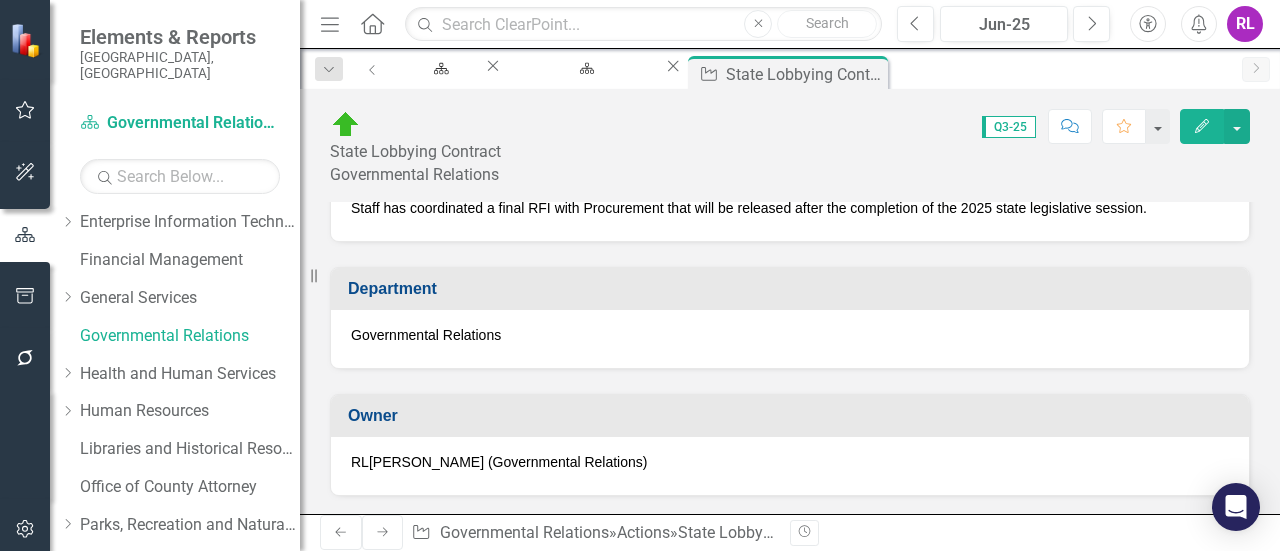 scroll, scrollTop: 200, scrollLeft: 0, axis: vertical 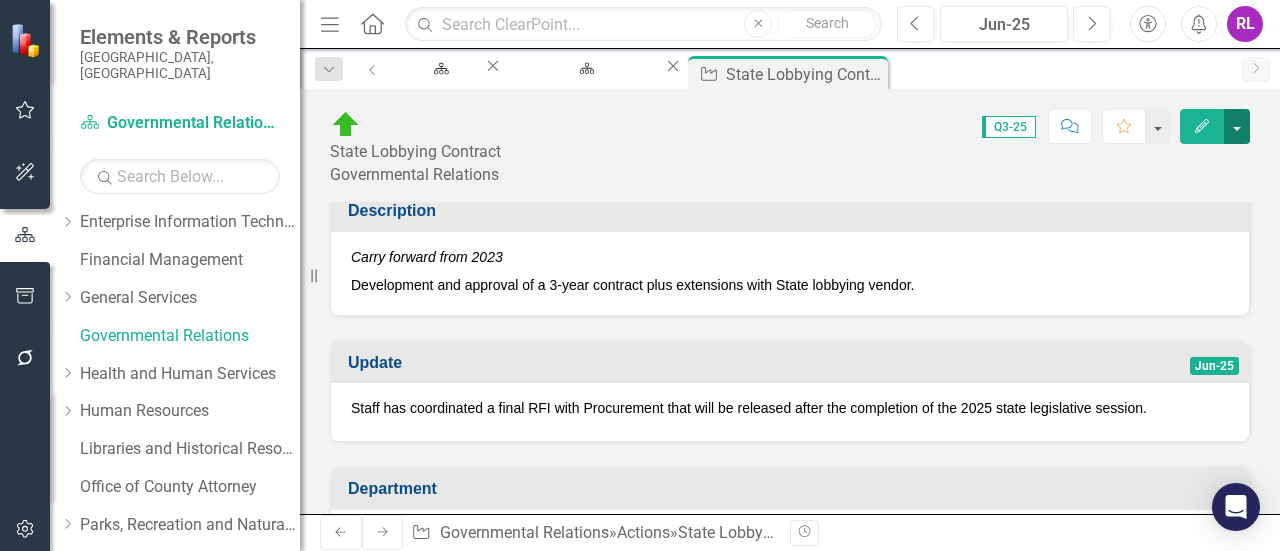 click at bounding box center (1237, 126) 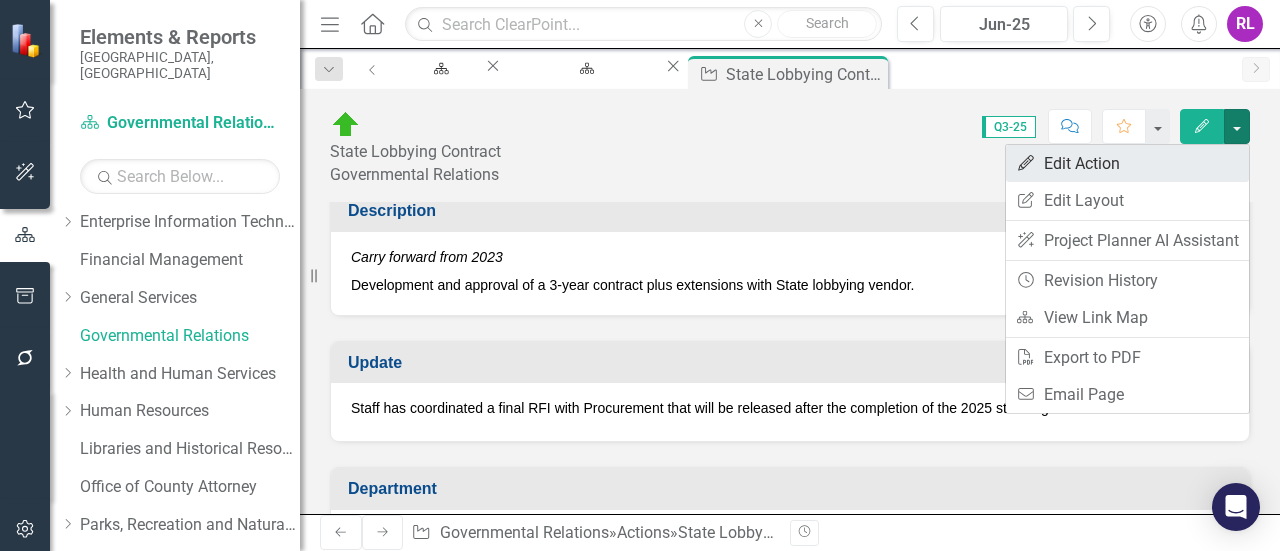 click on "Edit Edit Action" at bounding box center (1127, 163) 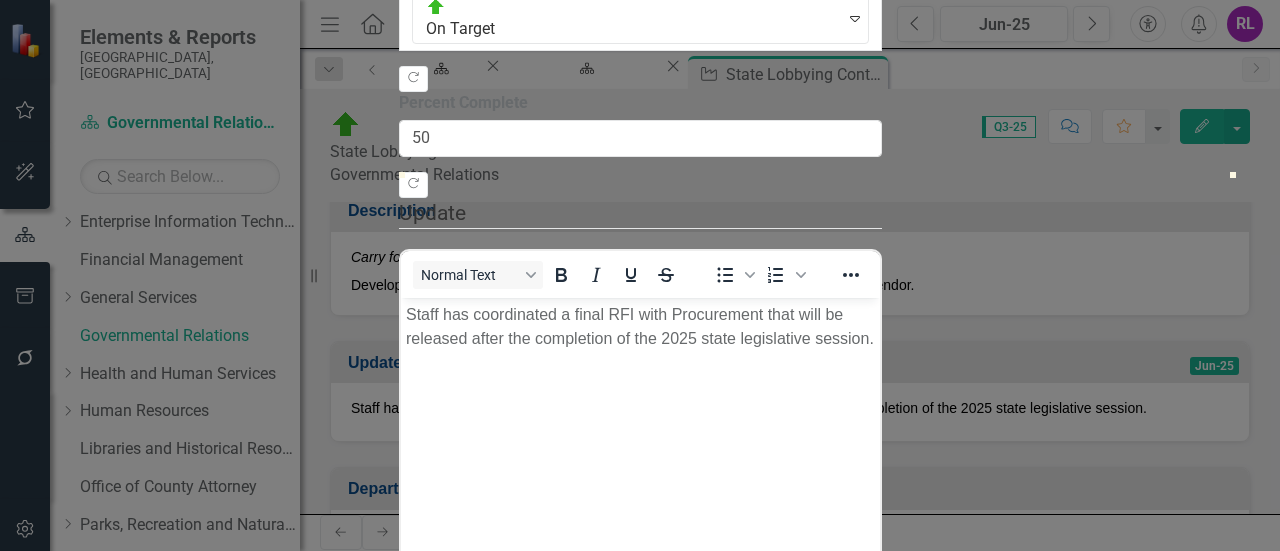 scroll, scrollTop: 0, scrollLeft: 0, axis: both 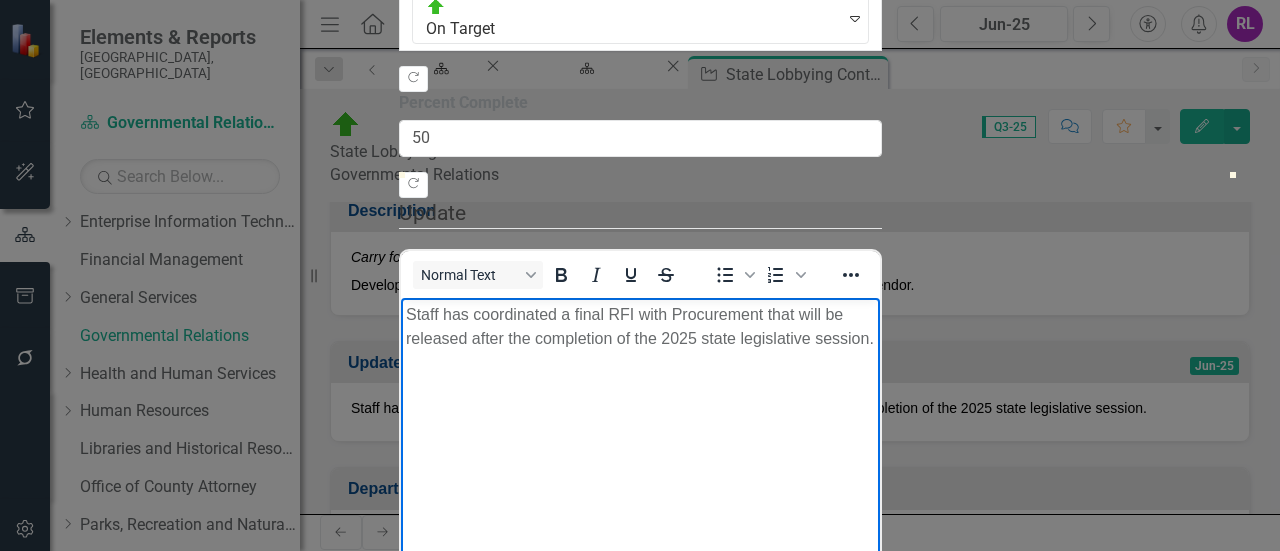 drag, startPoint x: 443, startPoint y: 313, endPoint x: 507, endPoint y: 427, distance: 130.73637 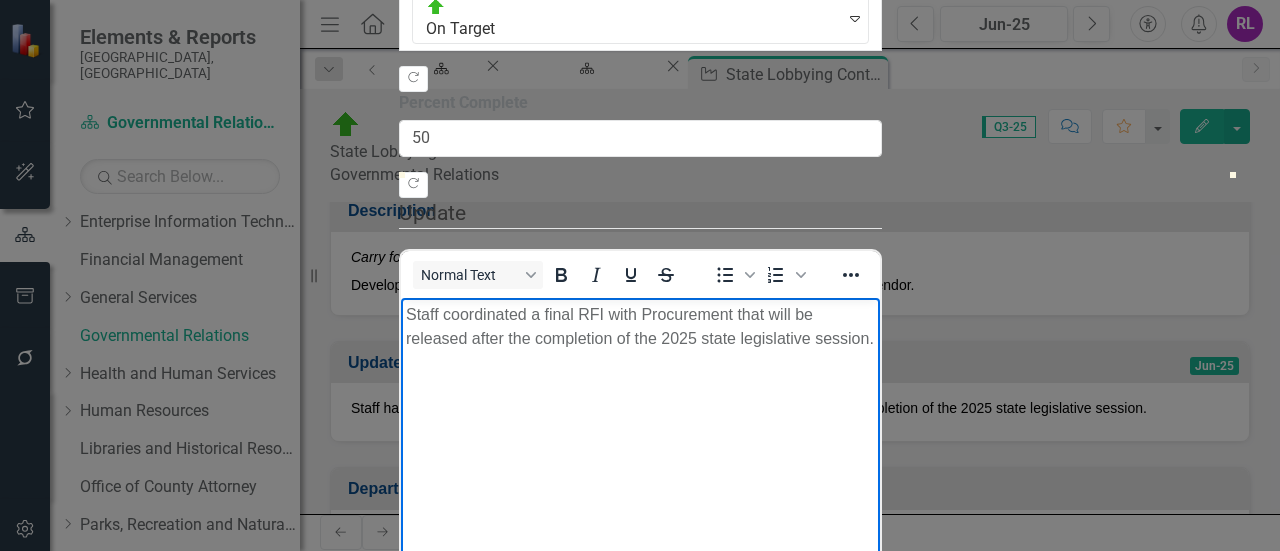 click on "Staff coordinated a final RFI with Procurement that will be released after the completion of the 2025 state legislative session." at bounding box center [639, 326] 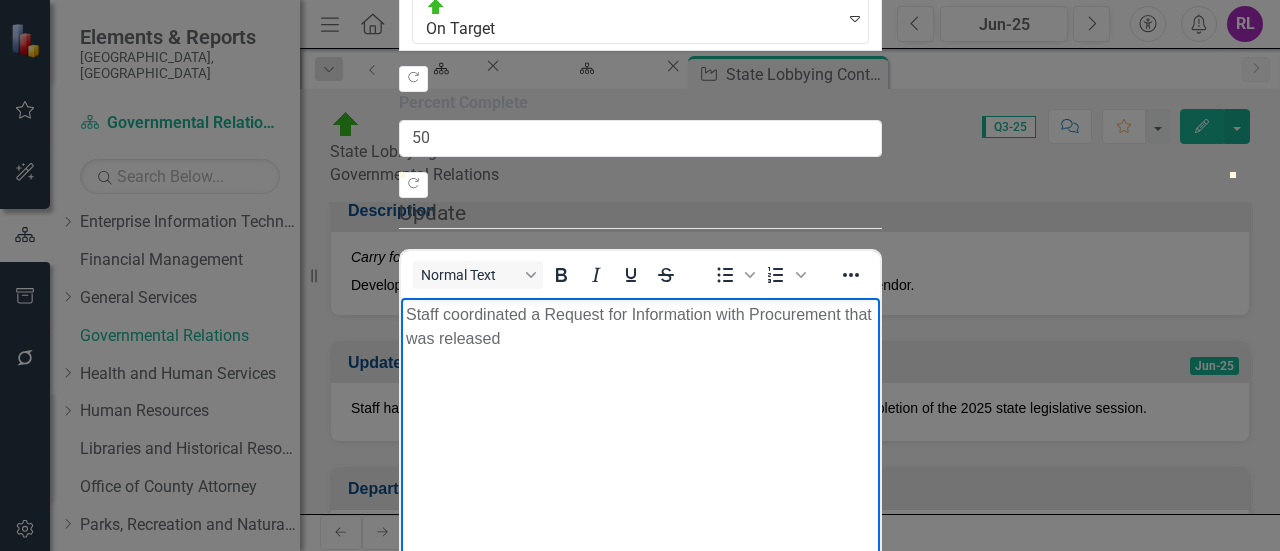 click on "Staff coordinated a Request for Information with Procurement that was released" at bounding box center [639, 326] 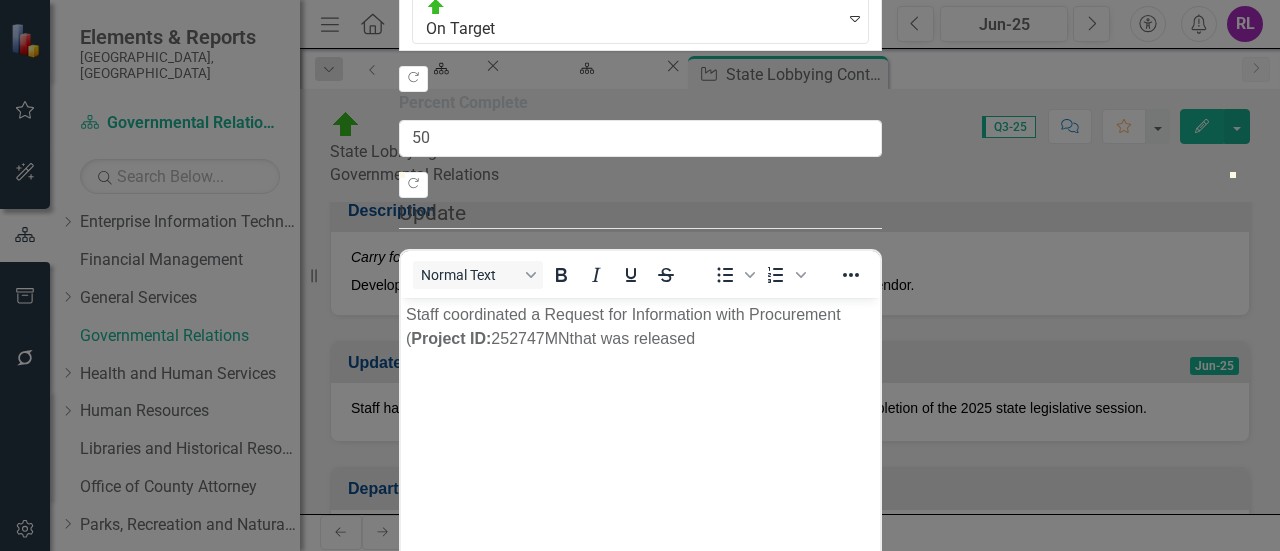 click on "Cancel Save" at bounding box center (640, 716) 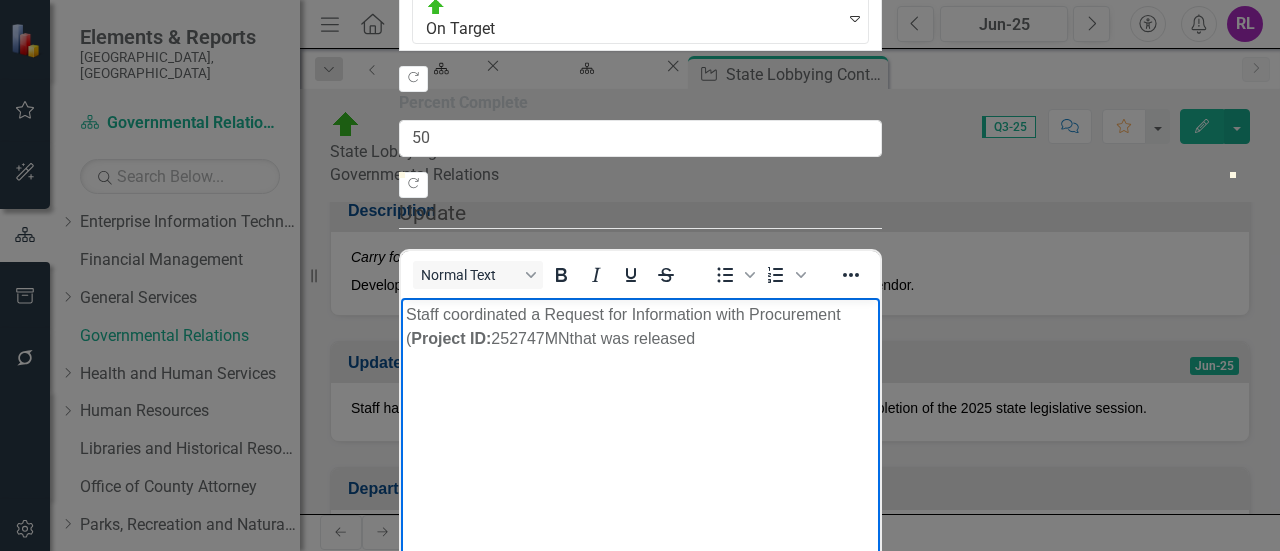 click on "Staff coordinated a Request for Information with Procurement ( Project ID:   252747MNthat was released" at bounding box center (639, 326) 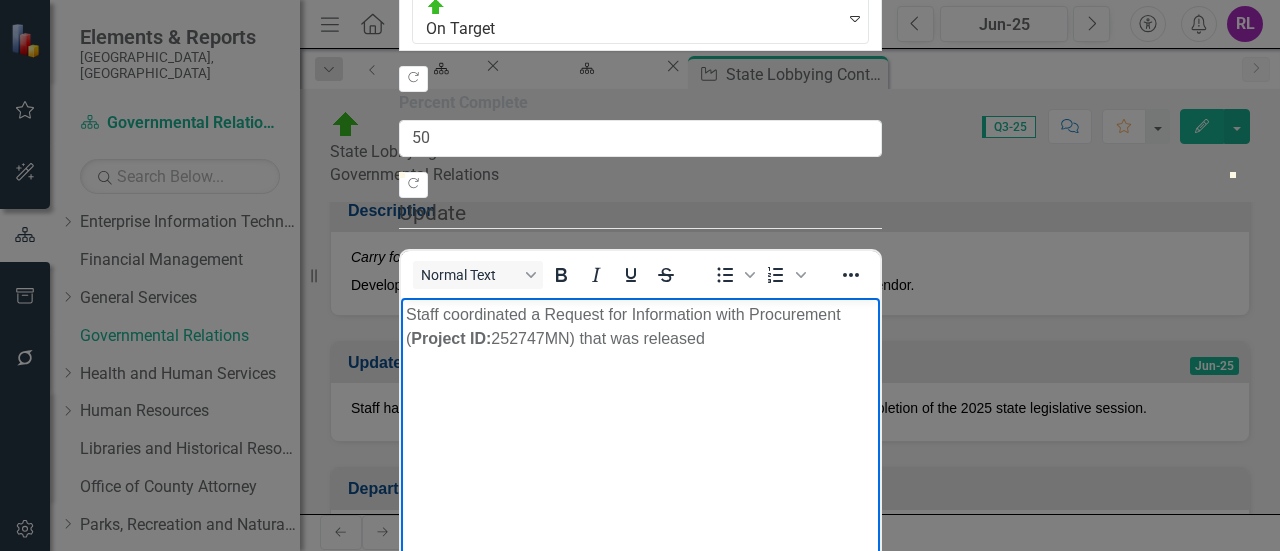 drag, startPoint x: 1163, startPoint y: 309, endPoint x: 702, endPoint y: 702, distance: 605.7805 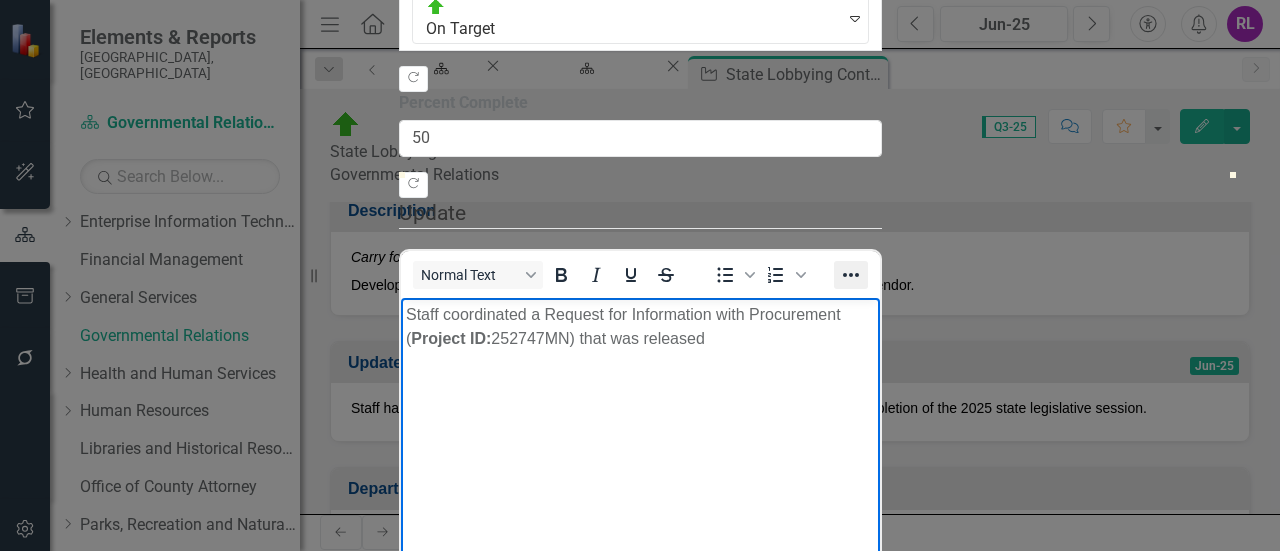 click 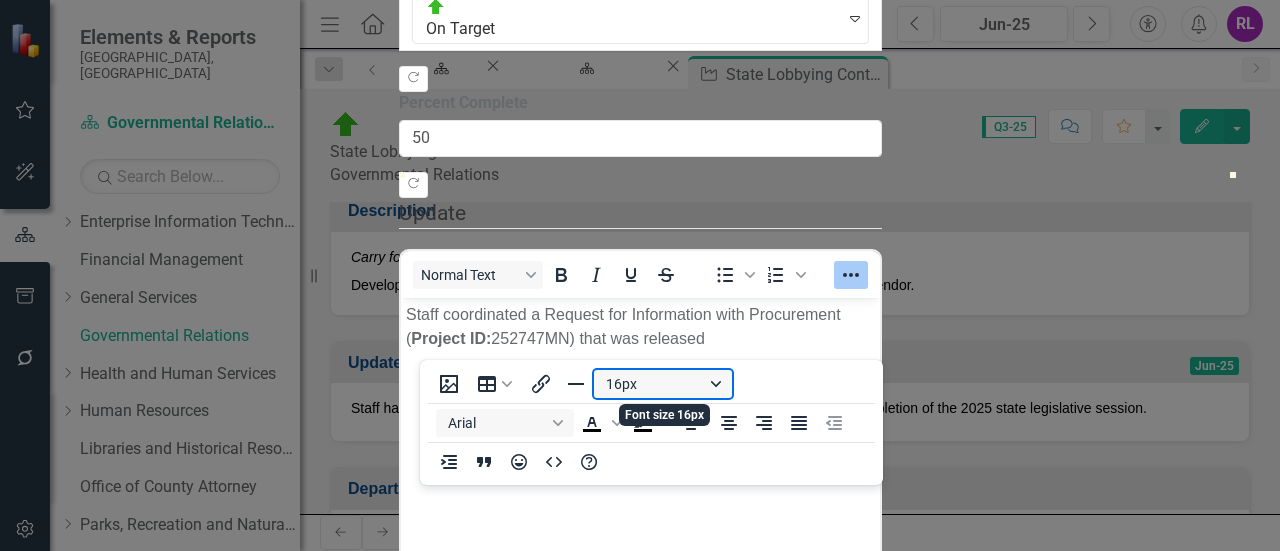 click on "16px" at bounding box center (663, 384) 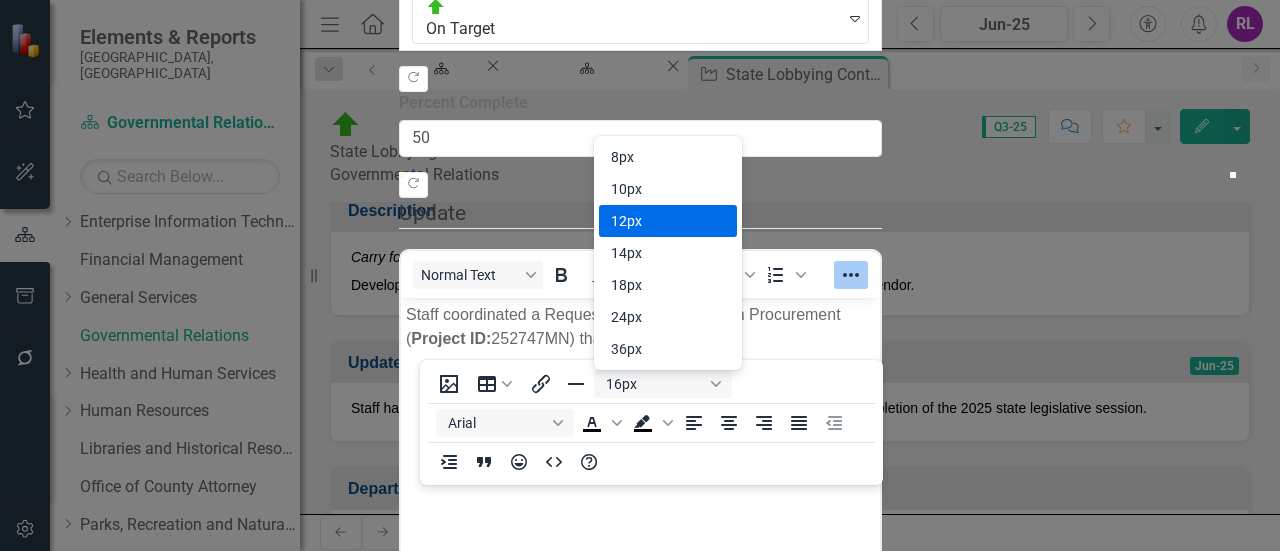 click on "12px" at bounding box center [654, 221] 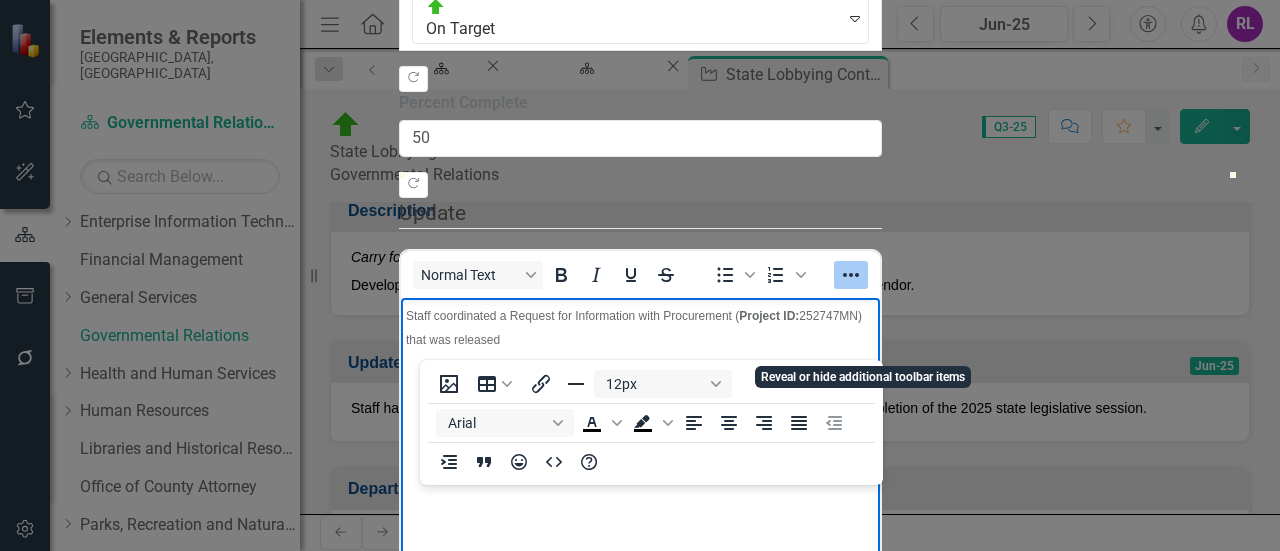 click 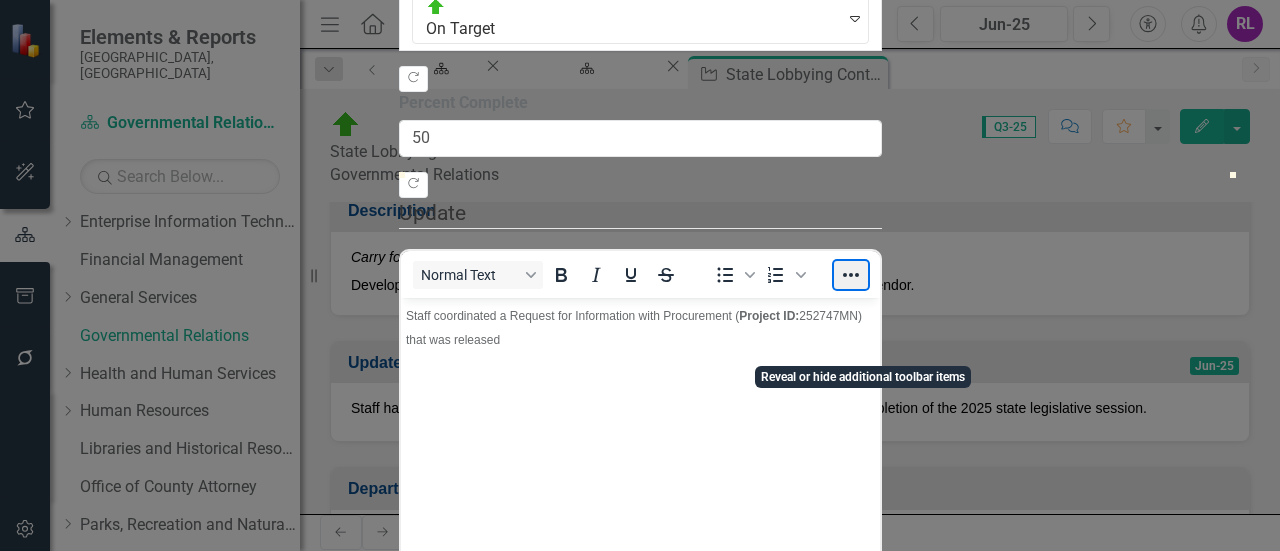 click at bounding box center (851, 275) 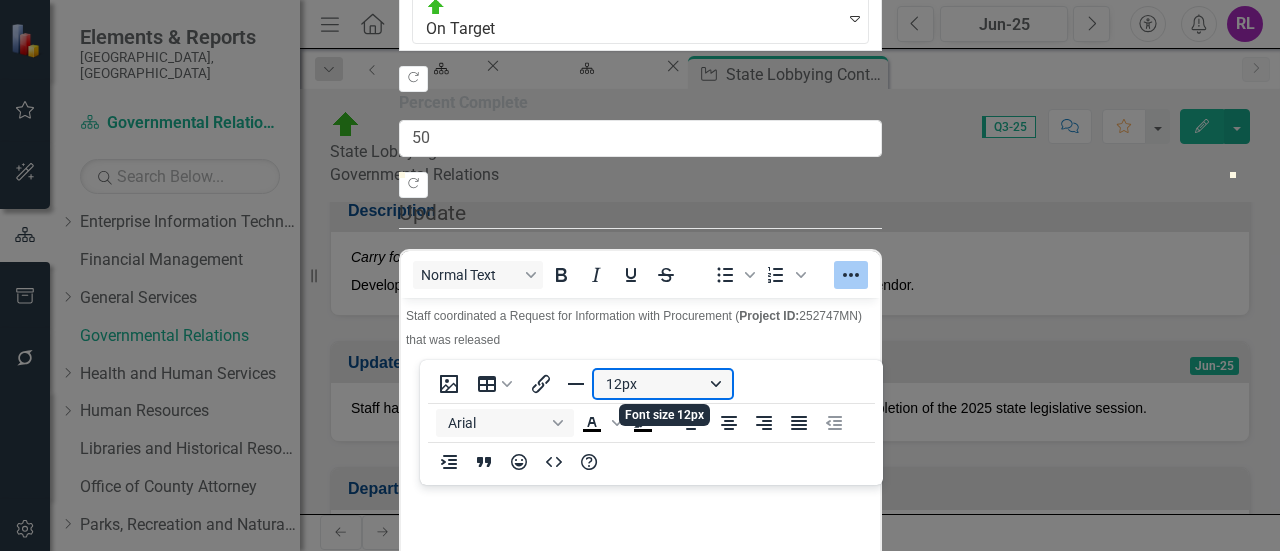 click on "12px" at bounding box center (663, 384) 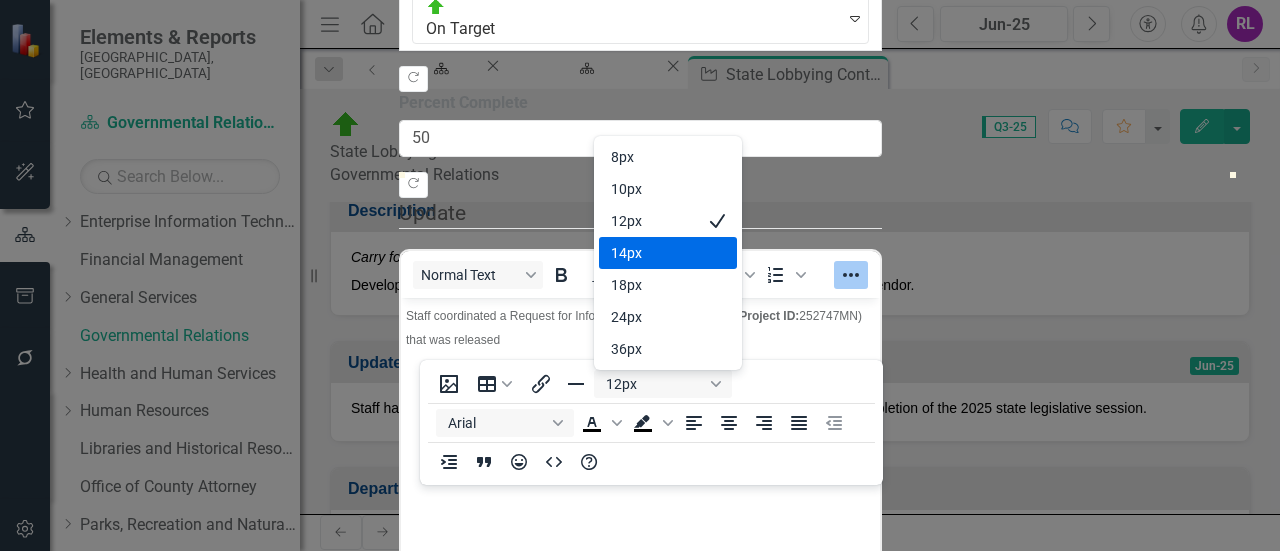 click on "14px" at bounding box center [654, 253] 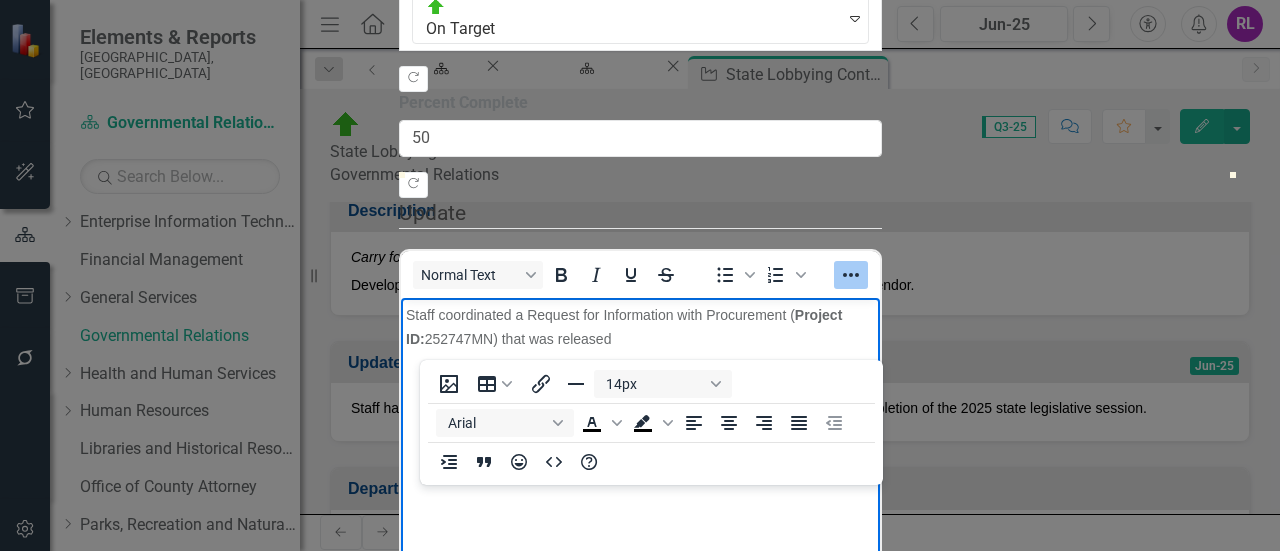 click on "Staff coordinated a Request for Information with Procurement ( Project ID:   252747MN) that was released" at bounding box center [639, 447] 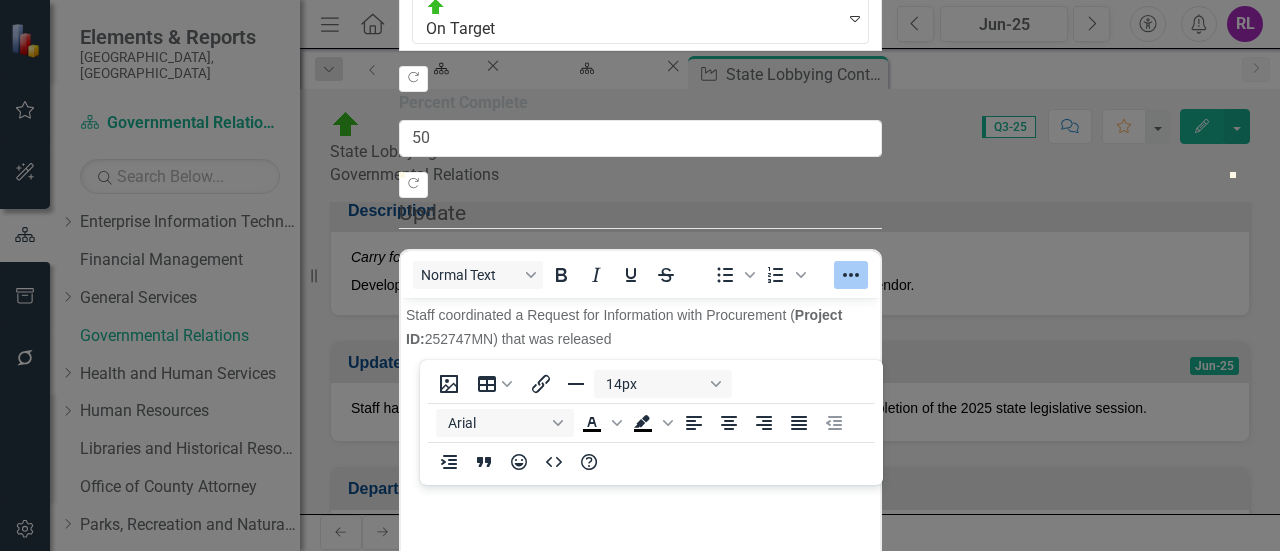 click on "Normal Text To open the popup, press Shift+Enter To open the popup, press Shift+Enter" at bounding box center (640, 274) 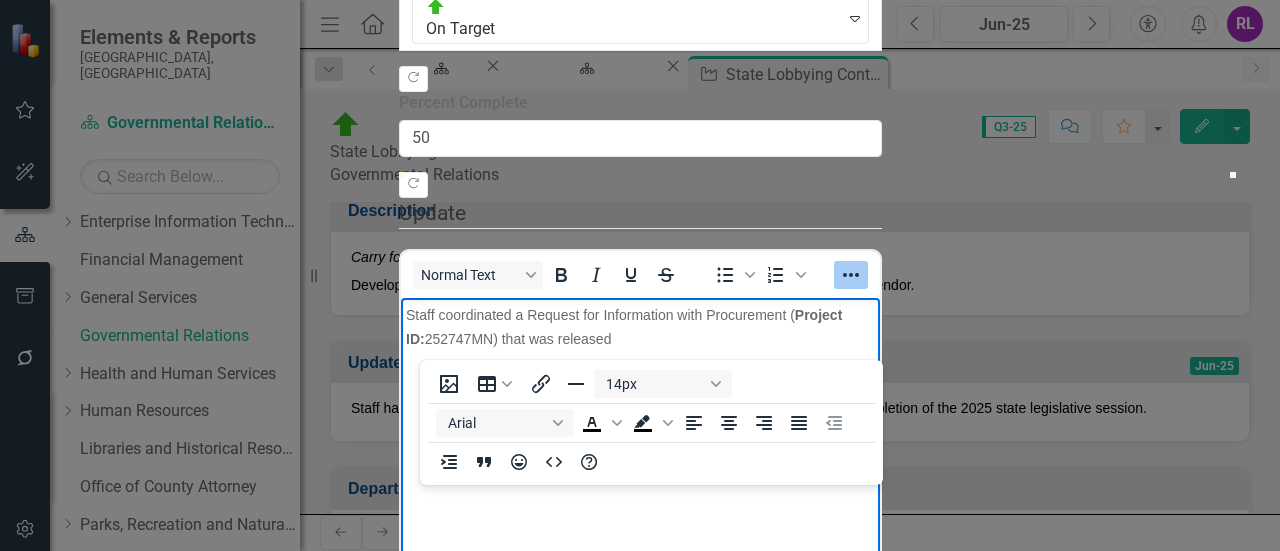 scroll, scrollTop: 100, scrollLeft: 0, axis: vertical 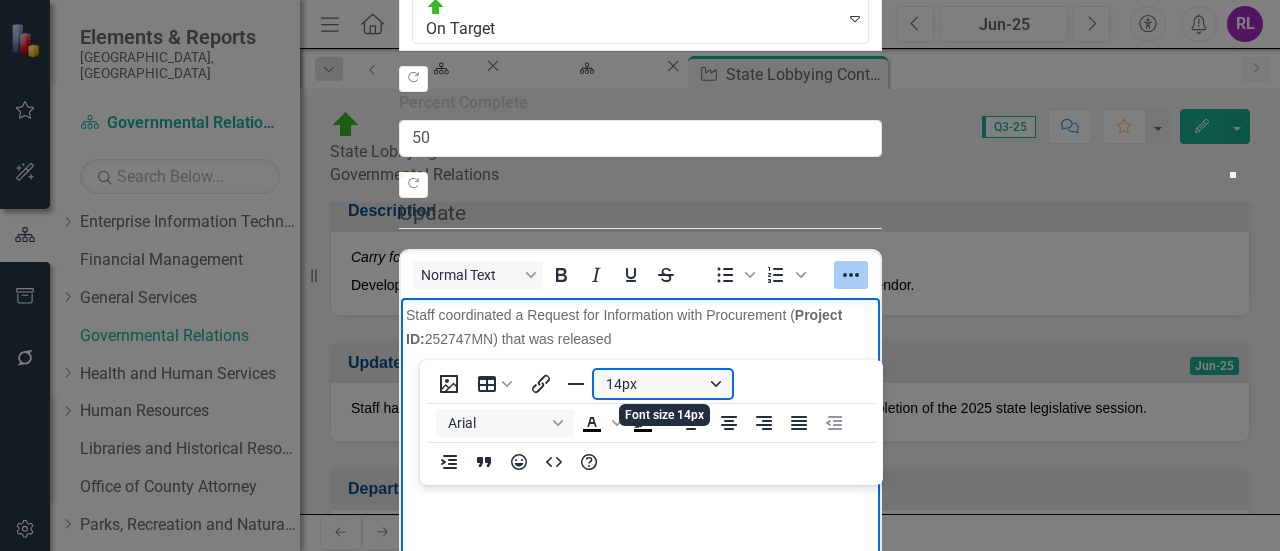 click on "14px" at bounding box center [663, 384] 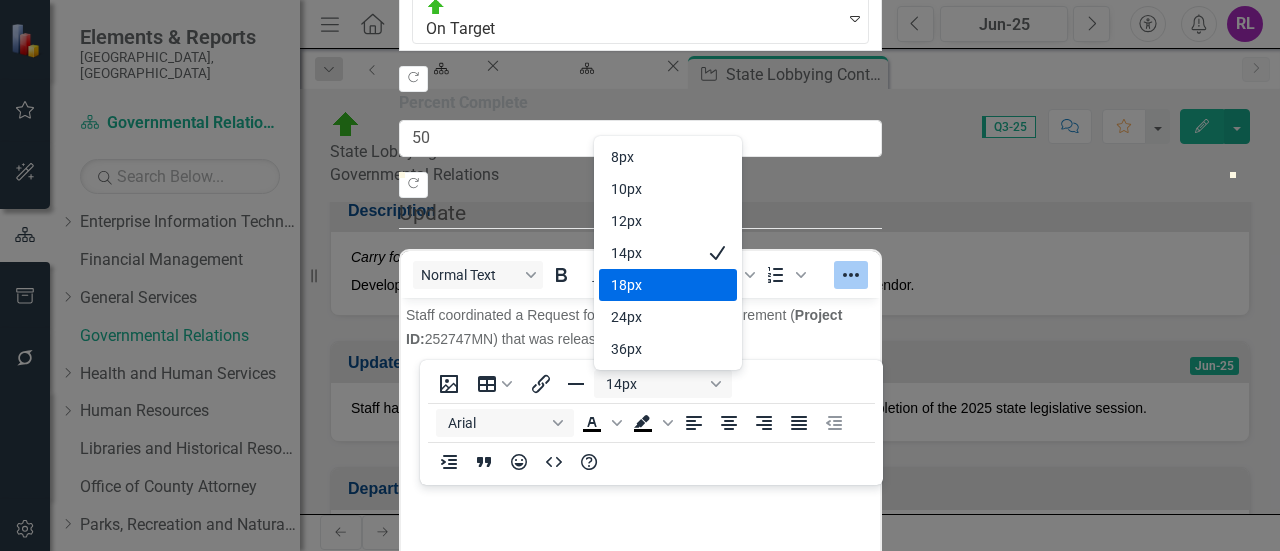 click on "18px" at bounding box center (654, 285) 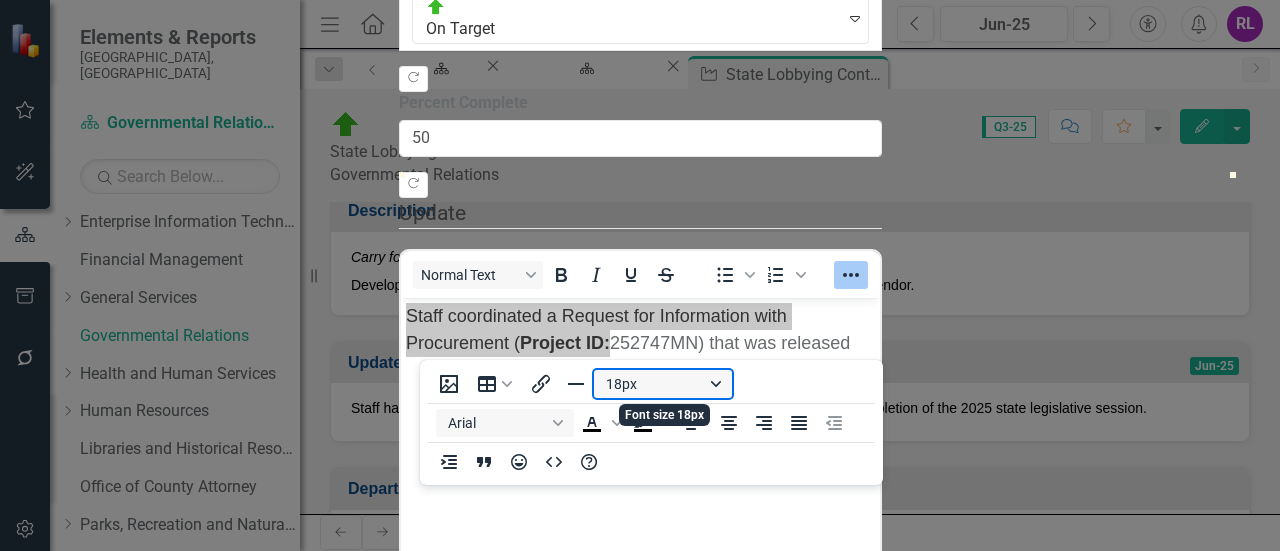 click on "18px" at bounding box center [663, 384] 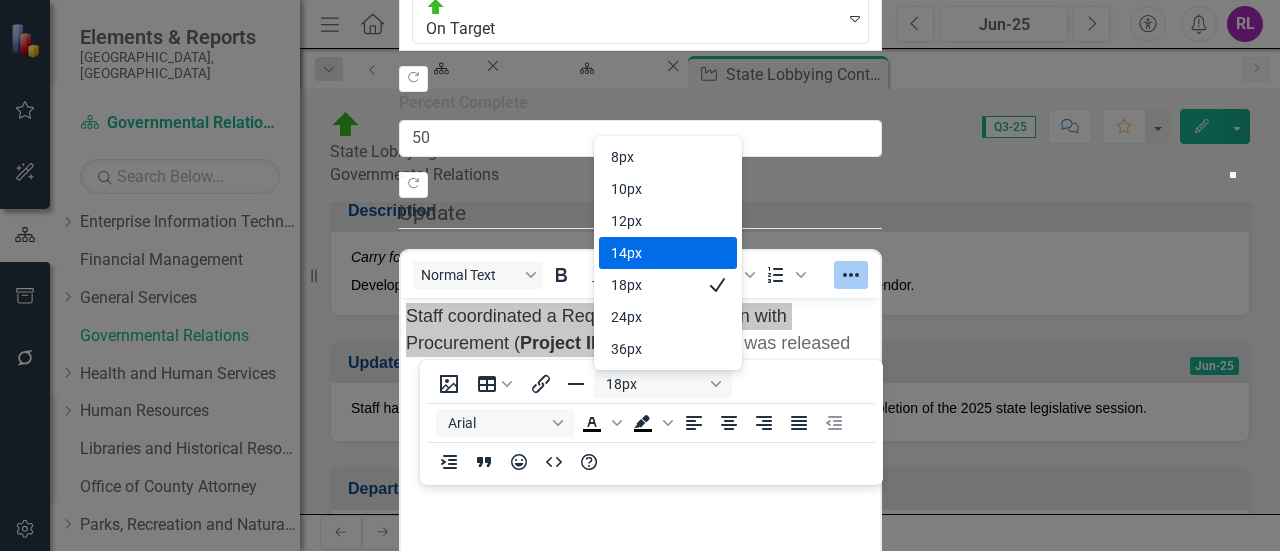click on "14px" at bounding box center [654, 253] 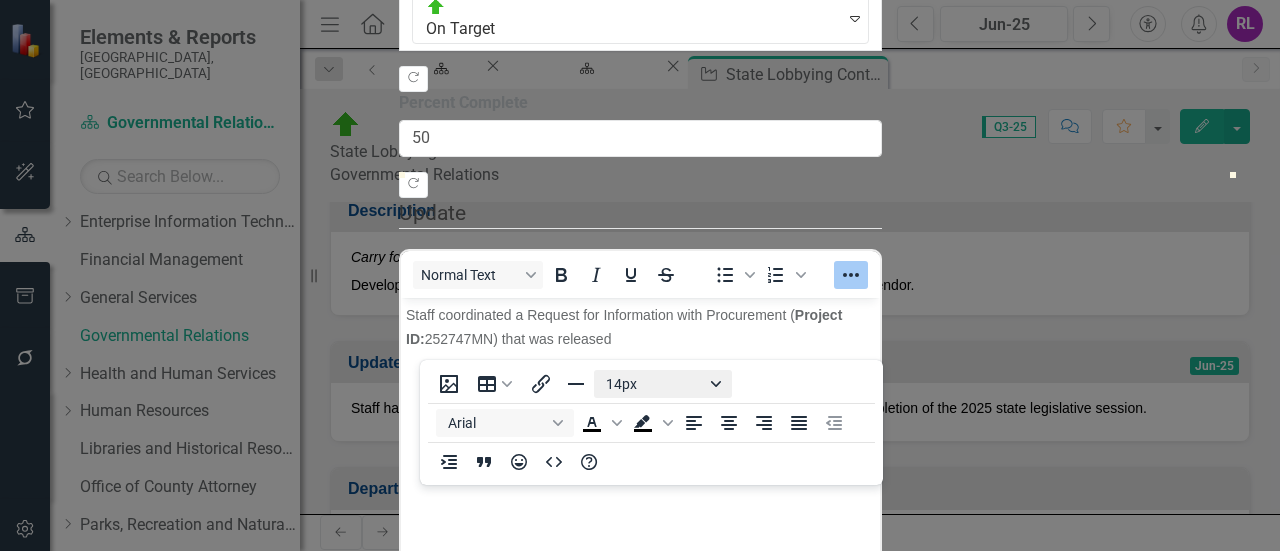 click on "14px" at bounding box center (663, 384) 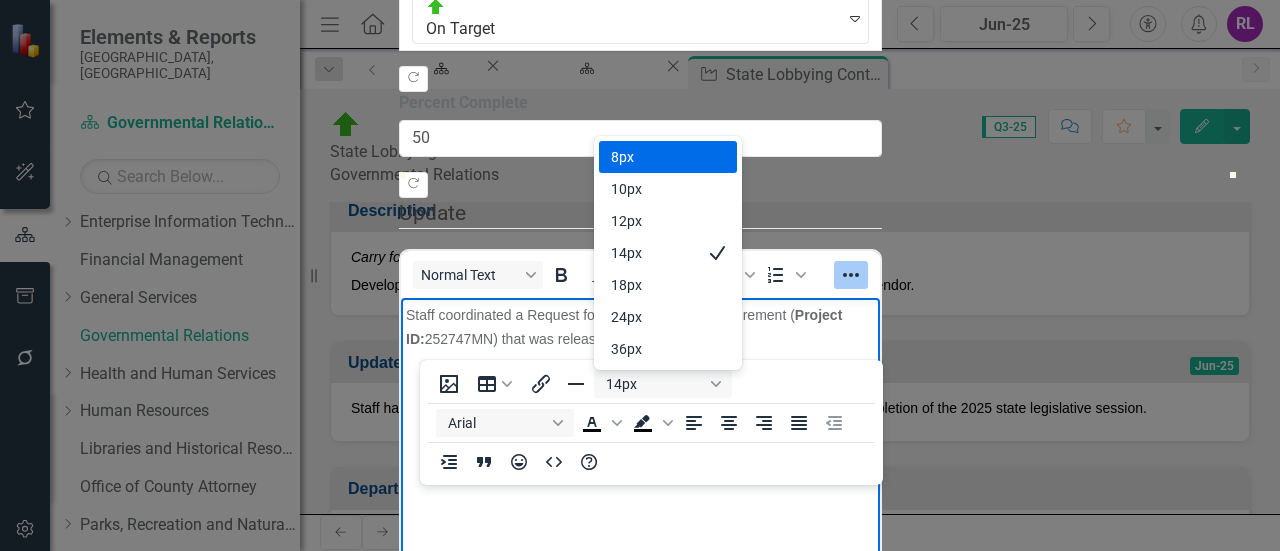 click on "Staff coordinated a Request for Information with Procurement ( Project ID:   252747MN) that was released" at bounding box center (639, 447) 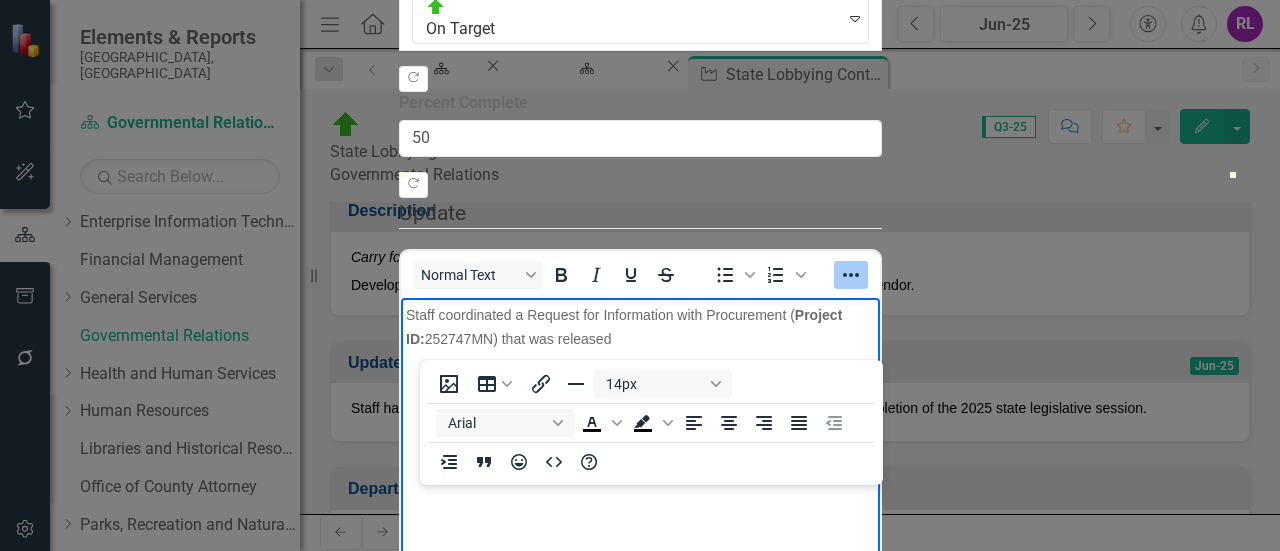 click on "Staff coordinated a Request for Information with Procurement ( Project ID:   252747MN) that was released" at bounding box center [623, 326] 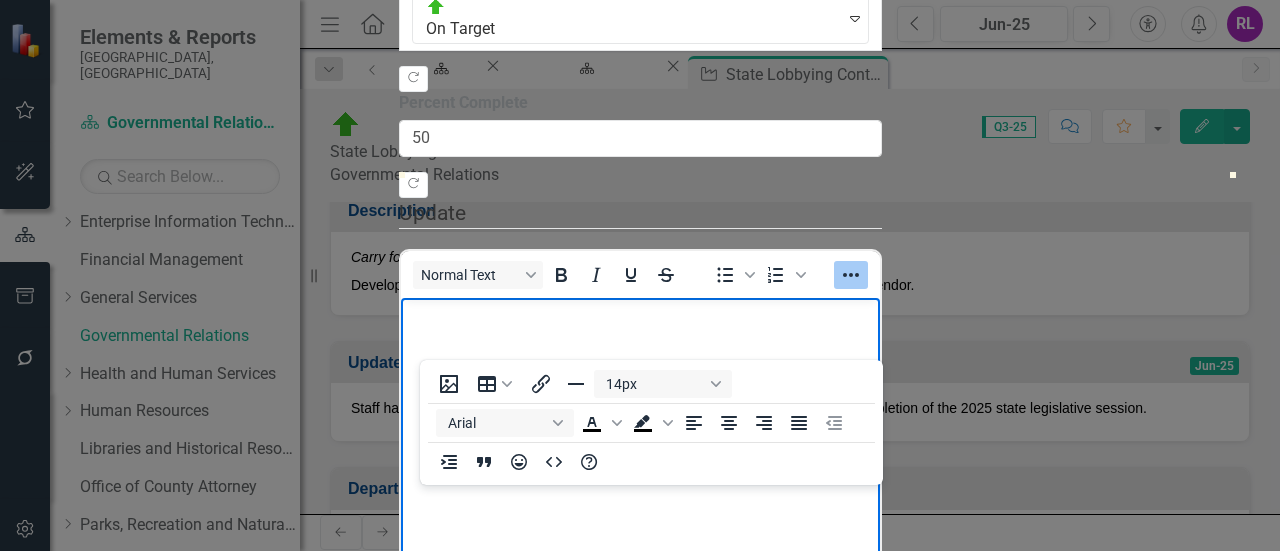 click on "Close" 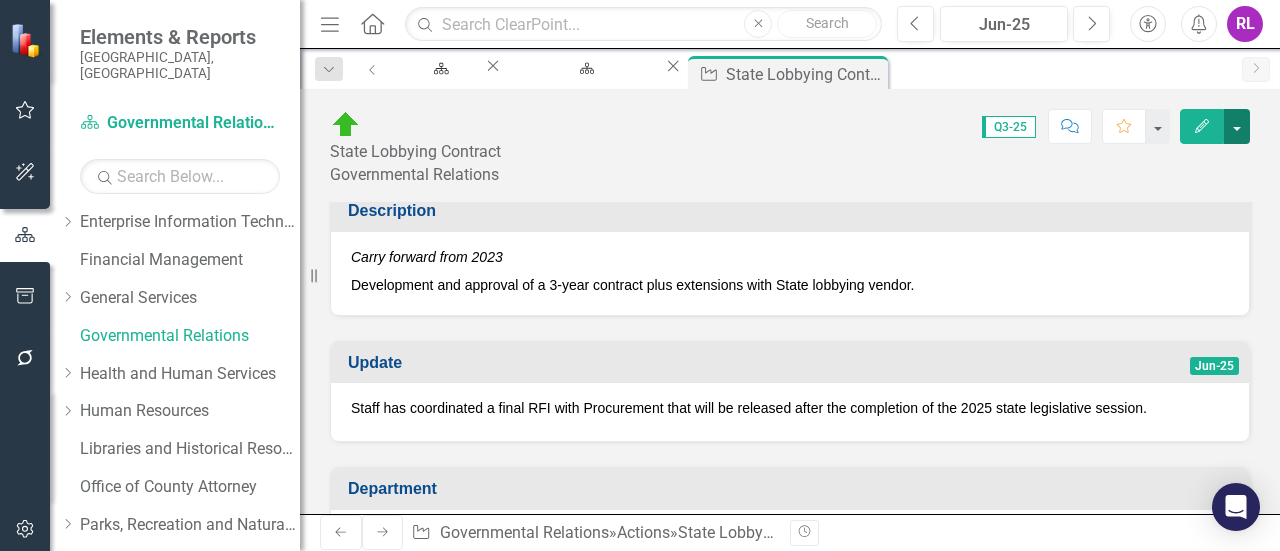 click at bounding box center (1237, 126) 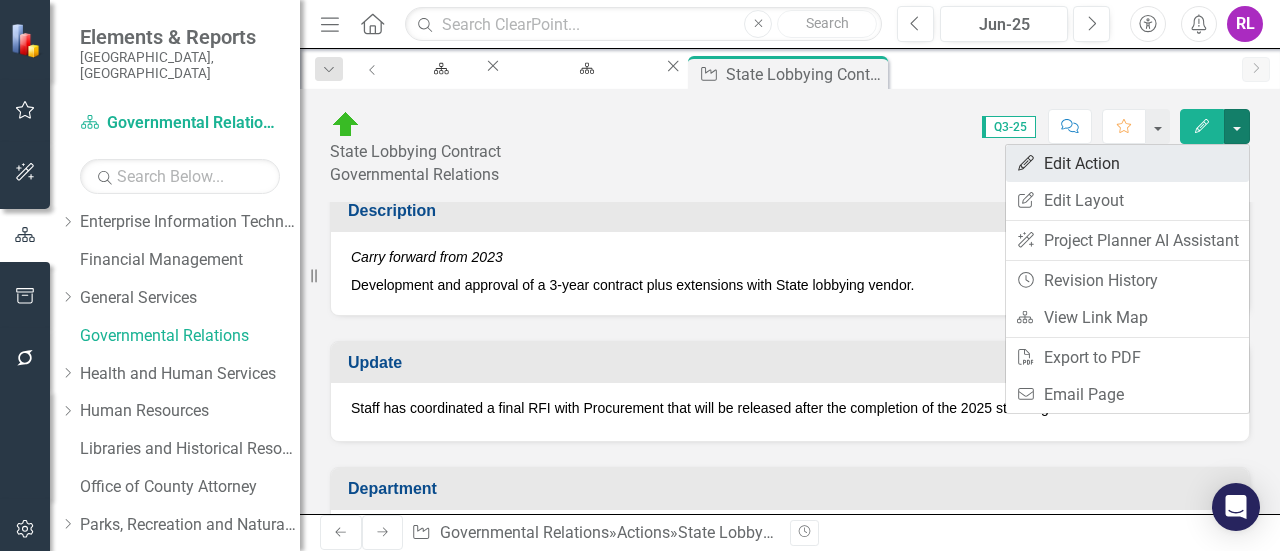 click on "Edit Edit Action" at bounding box center [1127, 163] 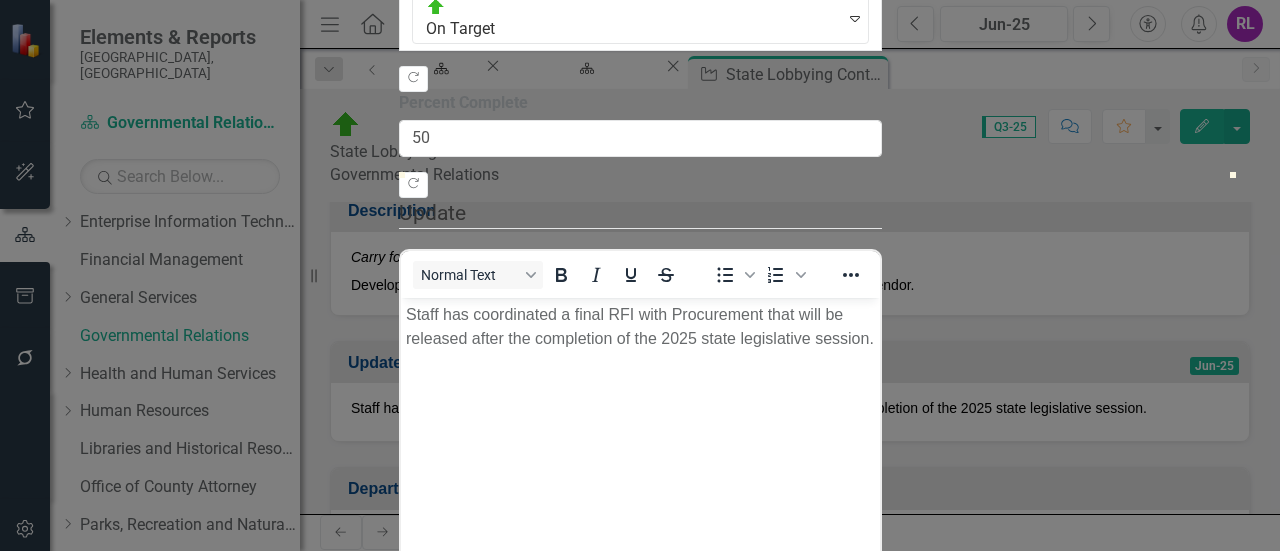 scroll, scrollTop: 0, scrollLeft: 0, axis: both 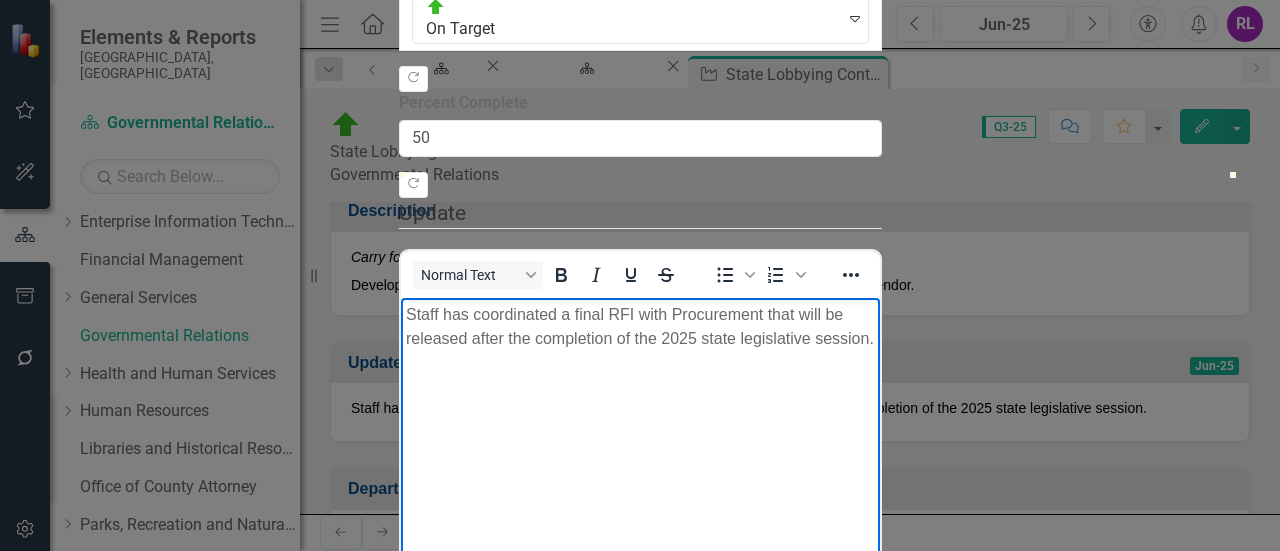 click on "Staff has coordinated a final RFI with Procurement that will be released after the completion of the 2025 state legislative session." at bounding box center [639, 326] 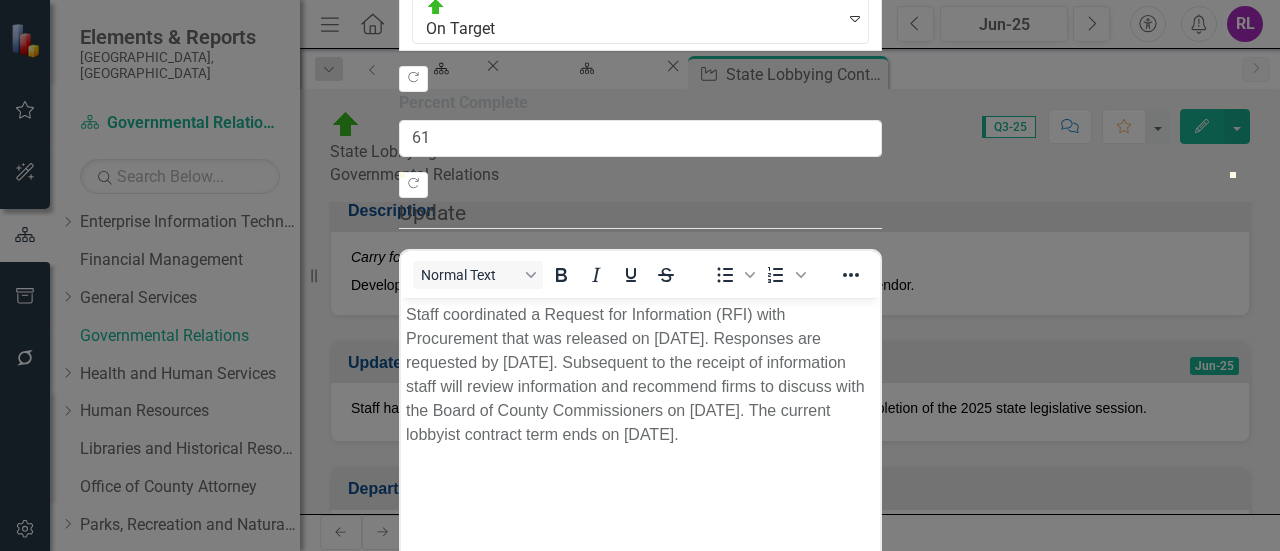 type on "60" 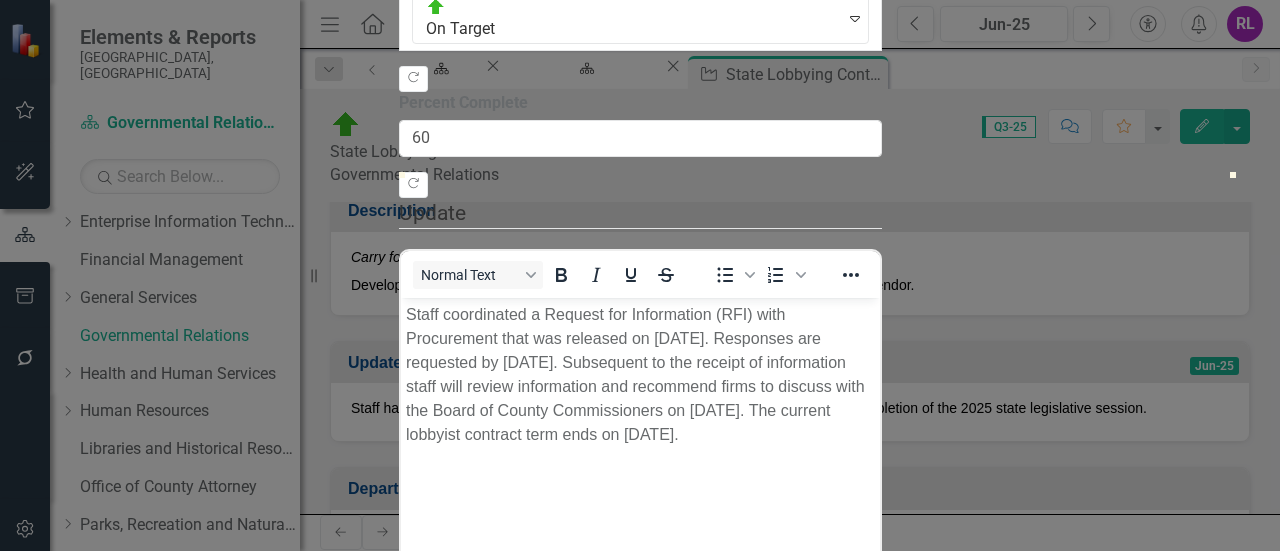 drag, startPoint x: 820, startPoint y: 249, endPoint x: 903, endPoint y: 244, distance: 83.15047 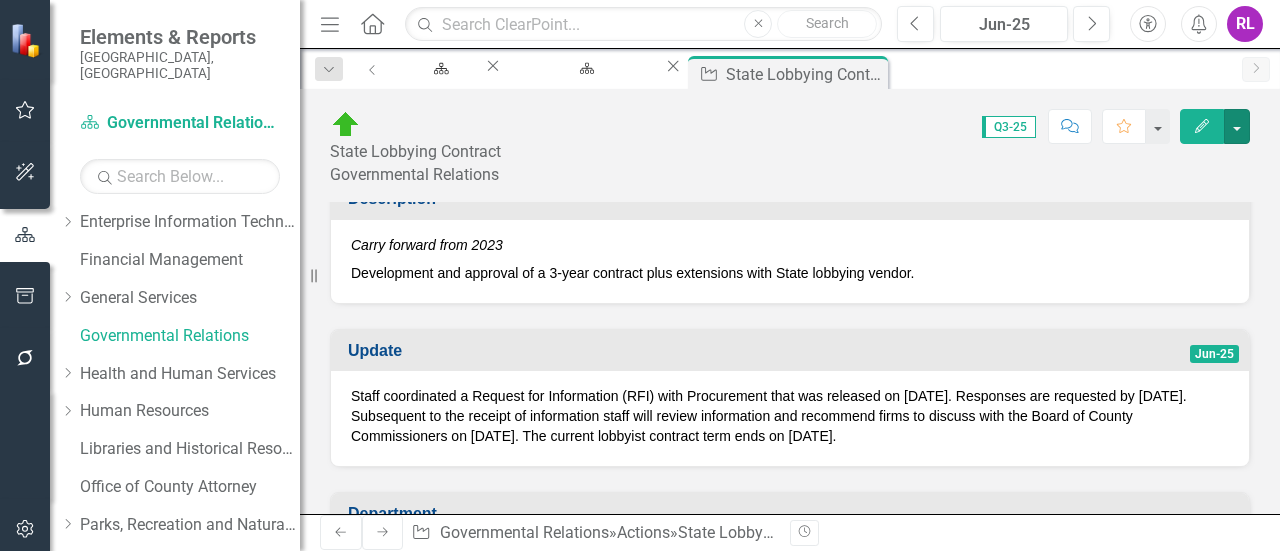 scroll, scrollTop: 200, scrollLeft: 0, axis: vertical 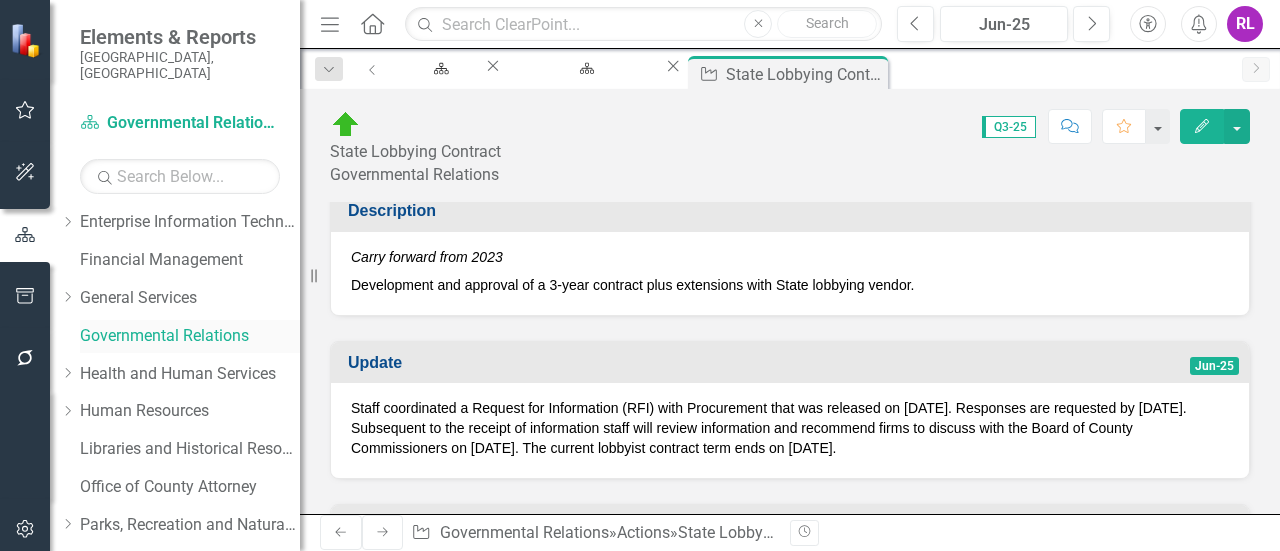 click on "Governmental Relations" at bounding box center (190, 336) 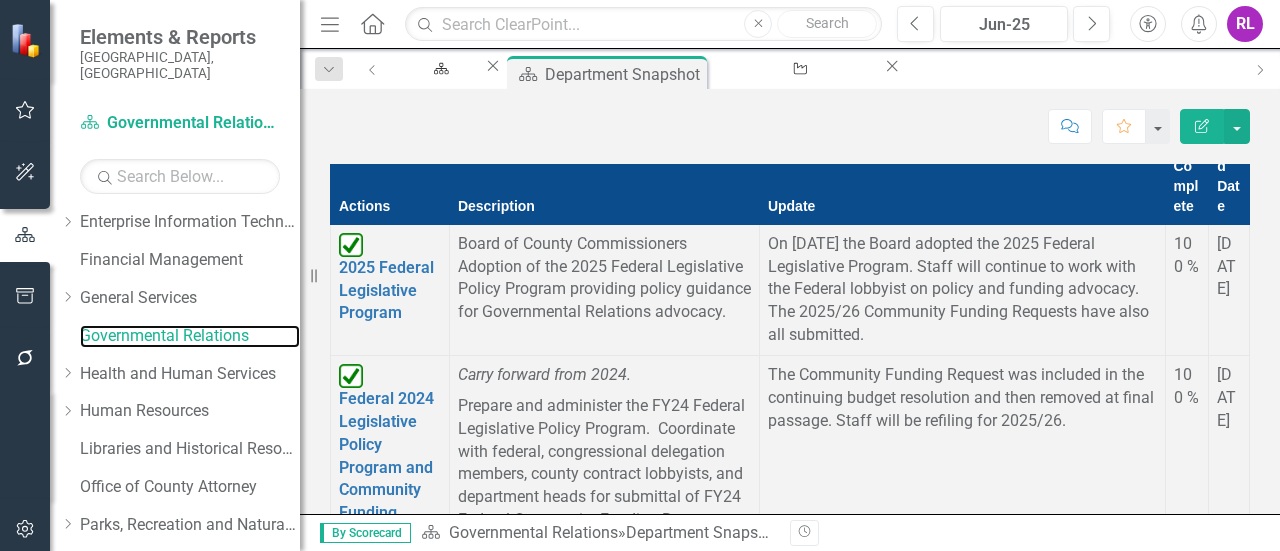 scroll, scrollTop: 1900, scrollLeft: 0, axis: vertical 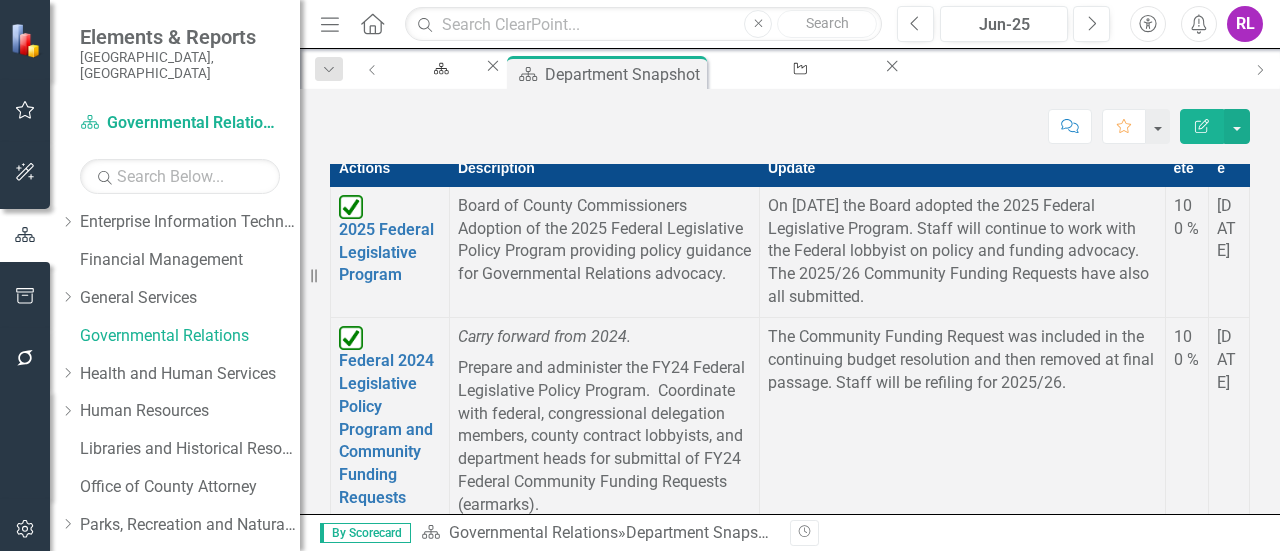 click on "[DATE]" at bounding box center [1229, 422] 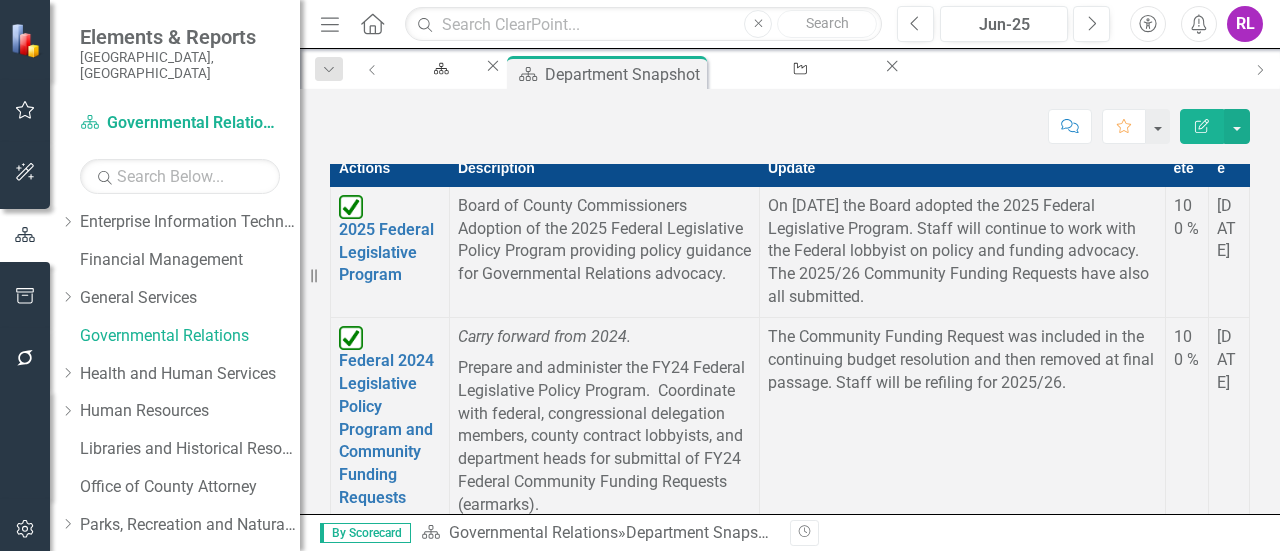 scroll, scrollTop: 1000, scrollLeft: 0, axis: vertical 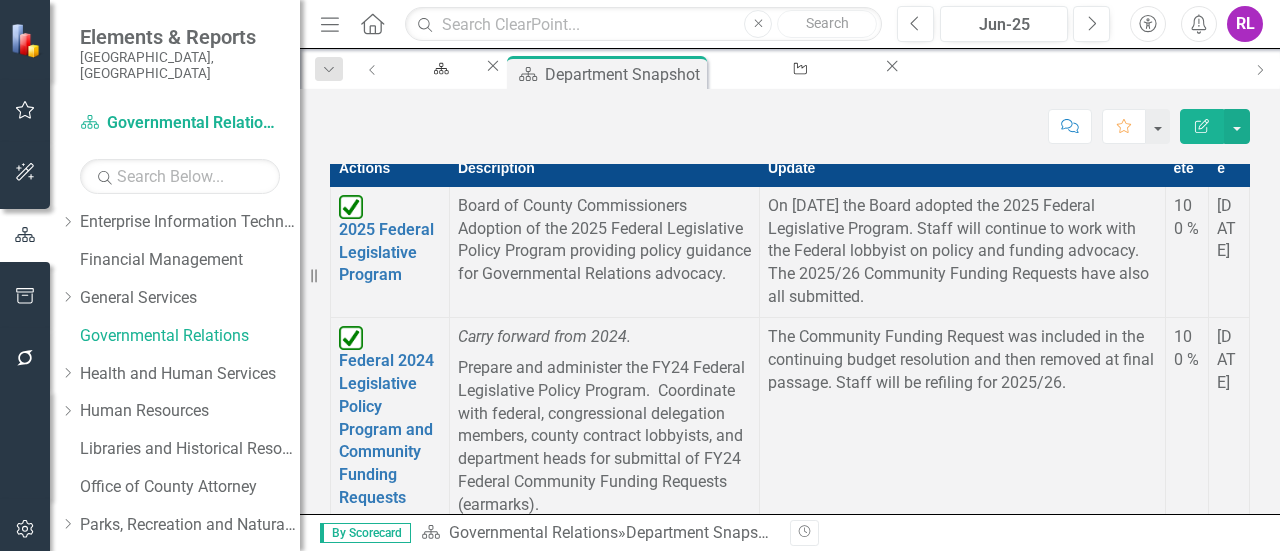drag, startPoint x: 351, startPoint y: 217, endPoint x: 510, endPoint y: 274, distance: 168.90826 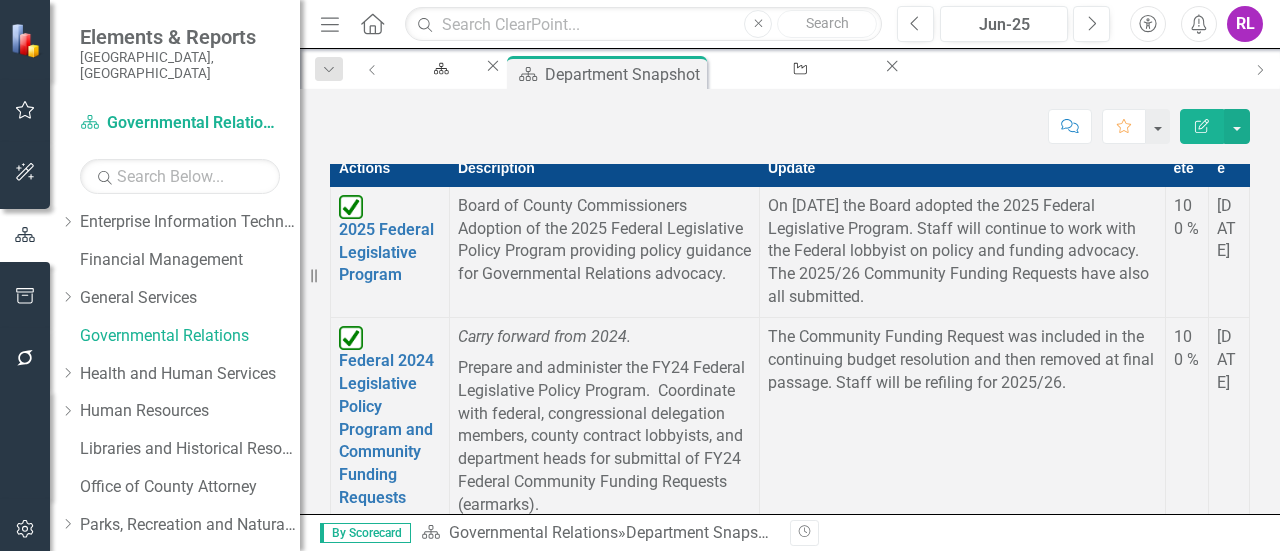 scroll, scrollTop: 0, scrollLeft: 0, axis: both 